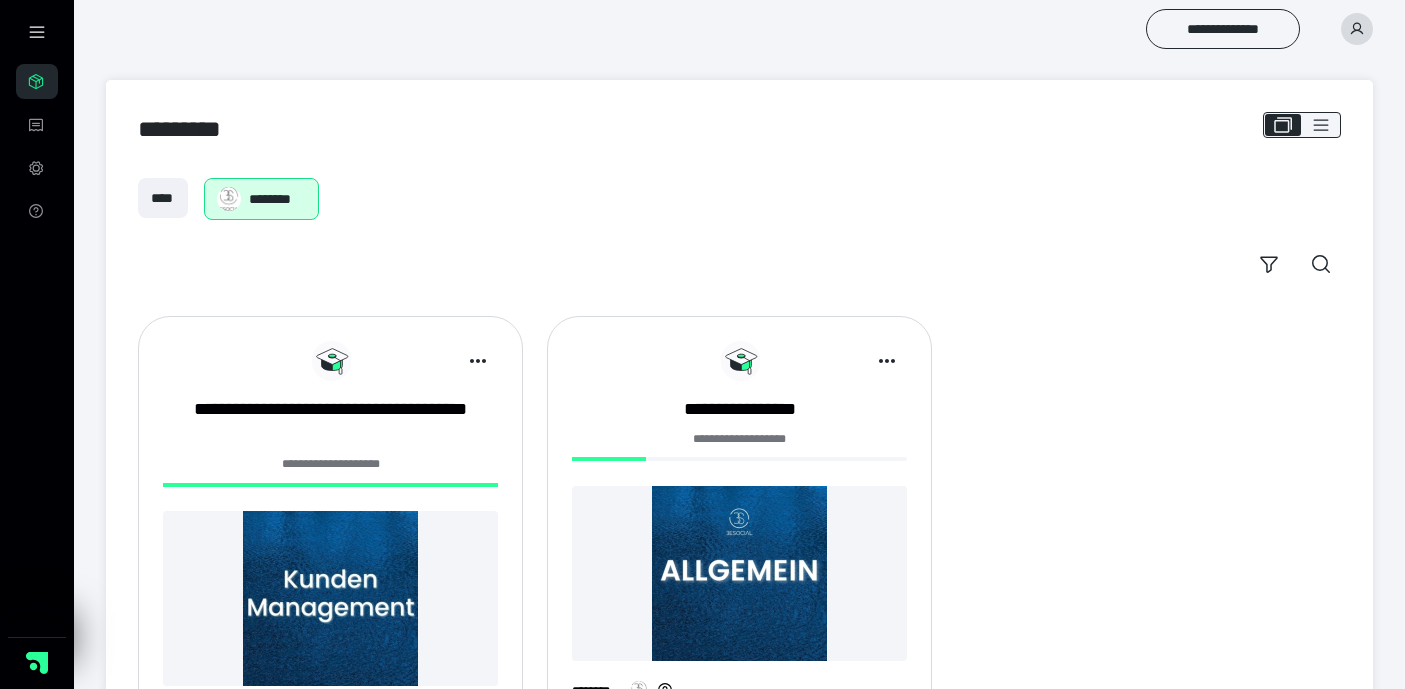 scroll, scrollTop: 0, scrollLeft: 0, axis: both 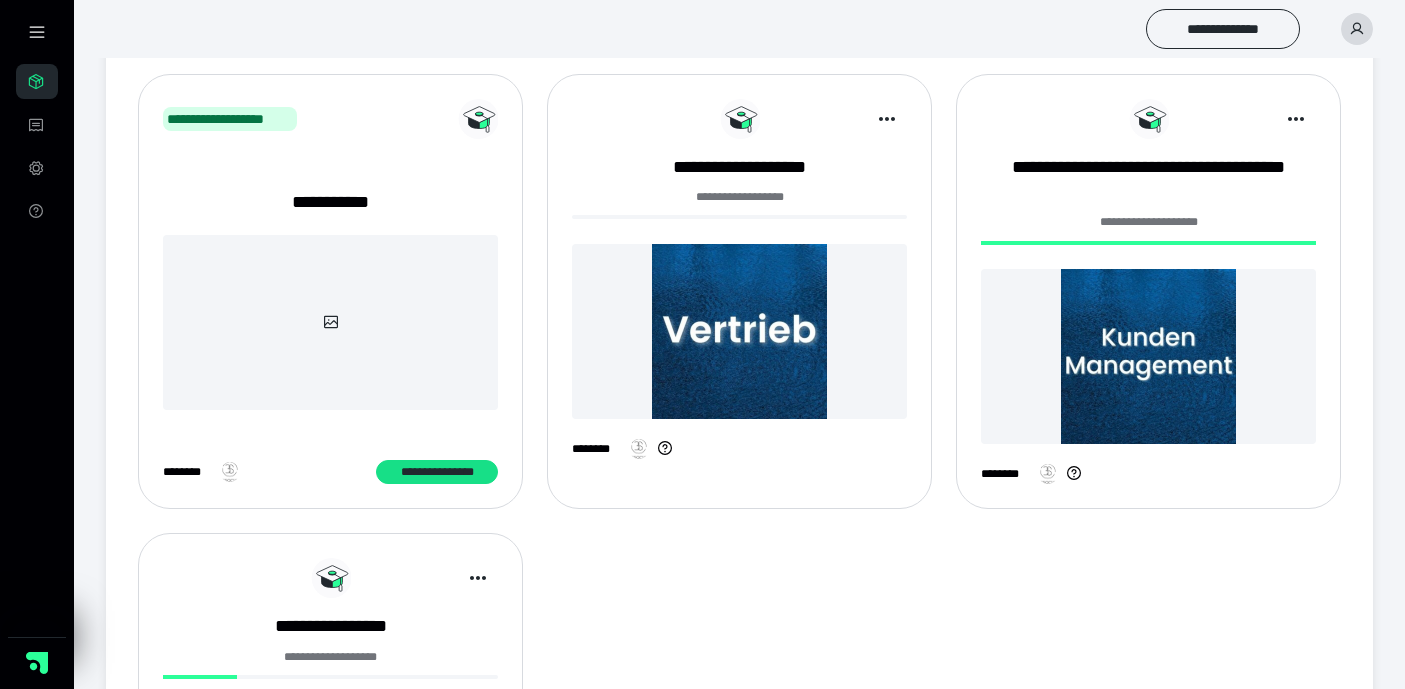 click at bounding box center [739, 331] 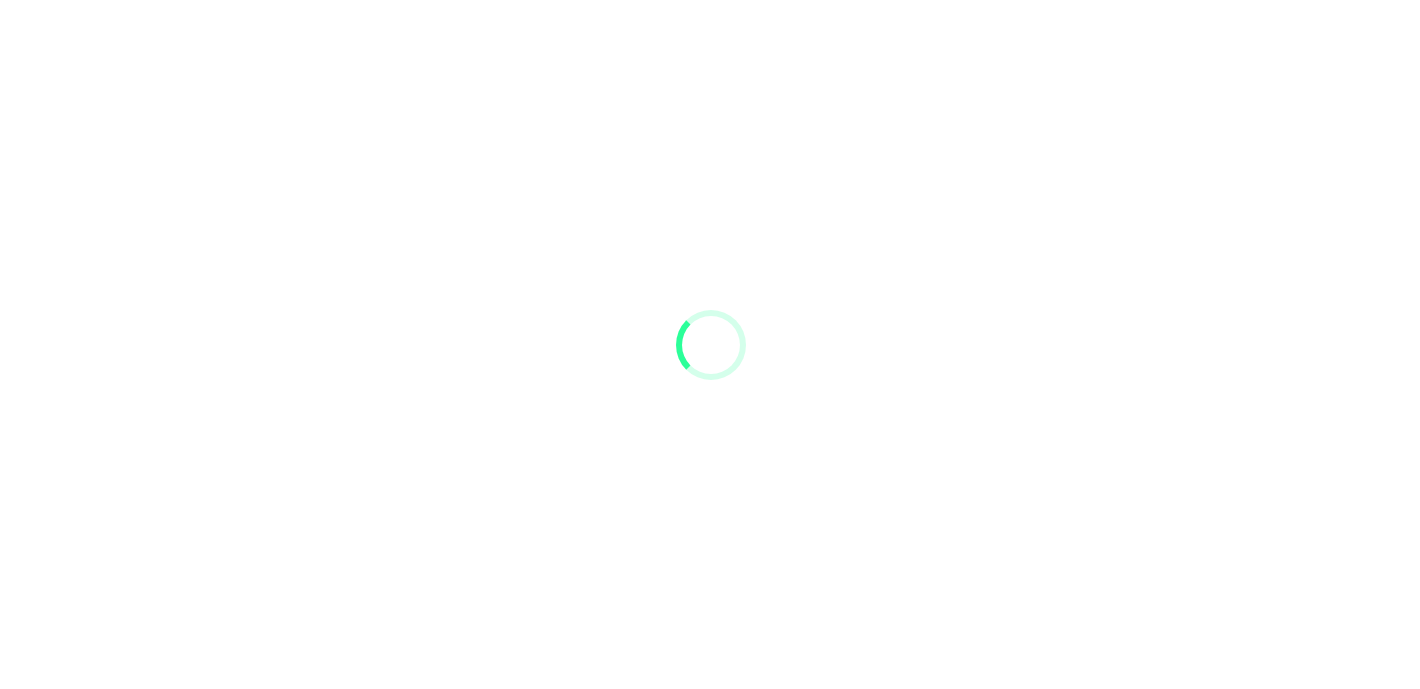 scroll, scrollTop: 0, scrollLeft: 0, axis: both 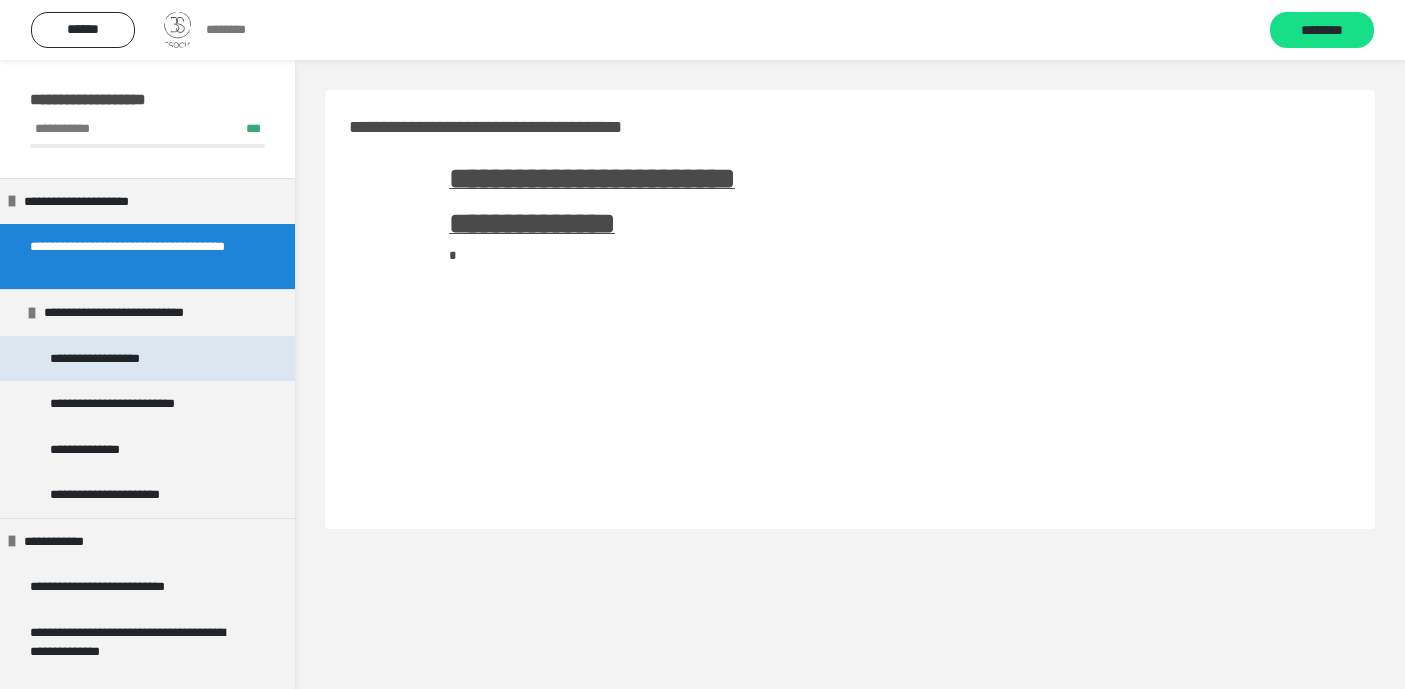click on "**********" at bounding box center [122, 359] 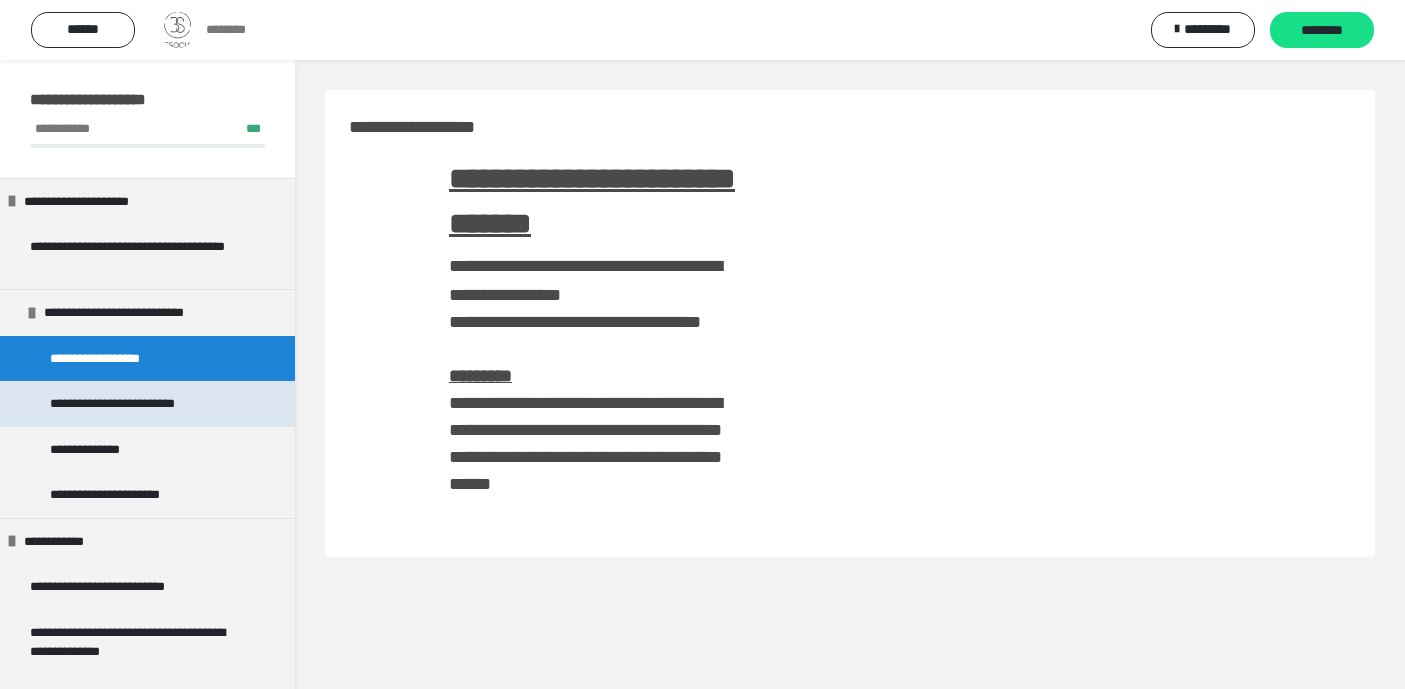 click on "**********" at bounding box center (127, 404) 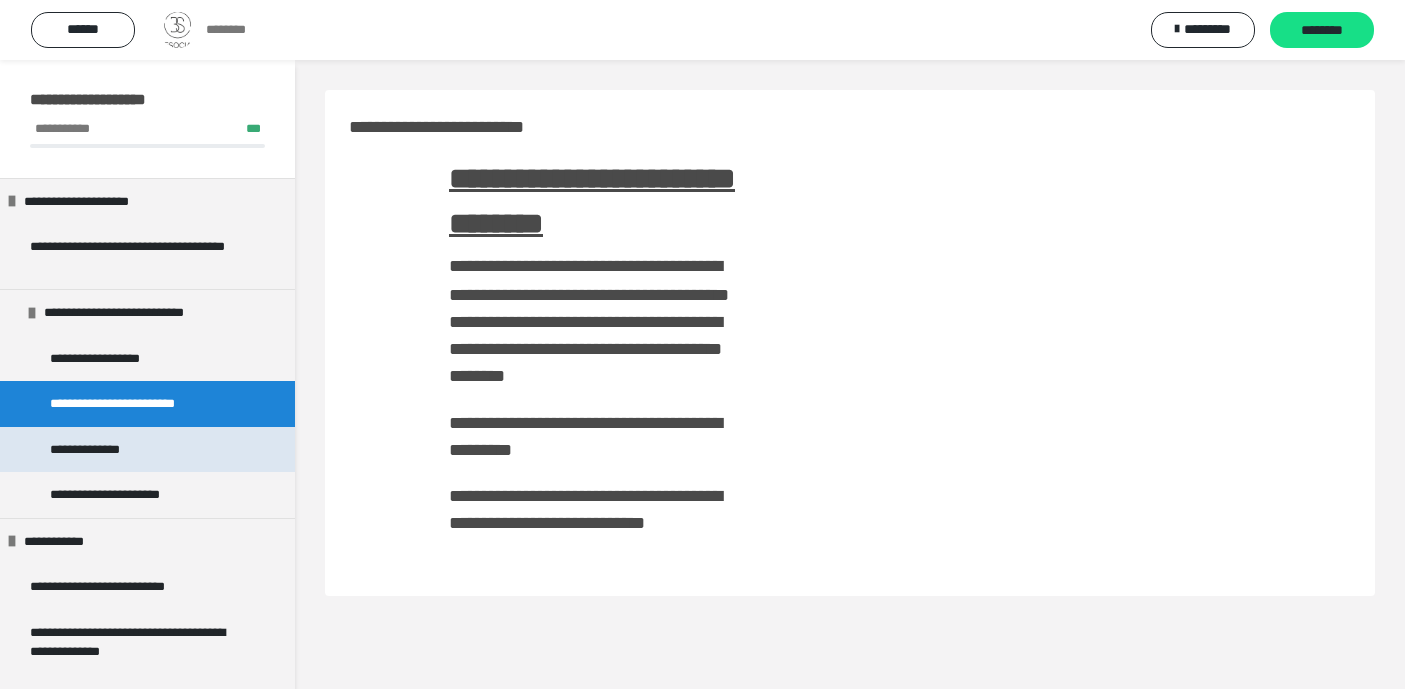 click on "**********" at bounding box center (100, 450) 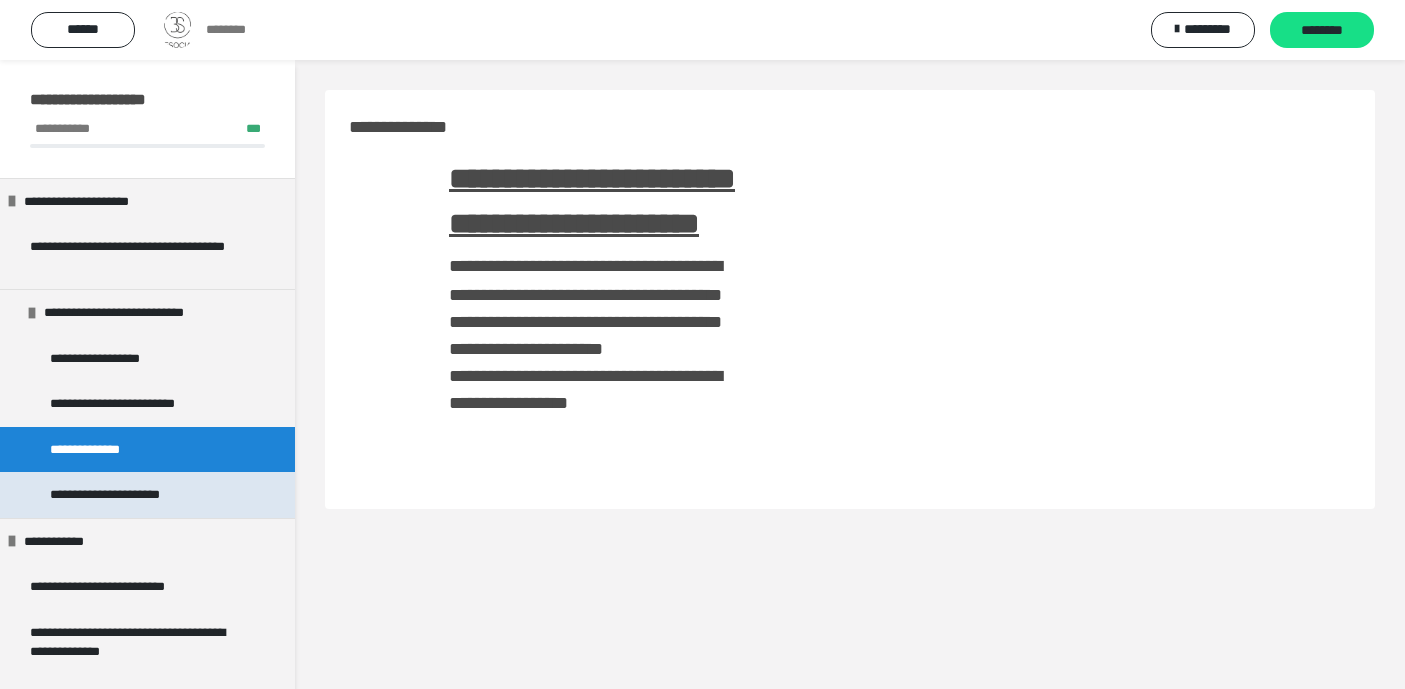 click on "**********" at bounding box center [125, 495] 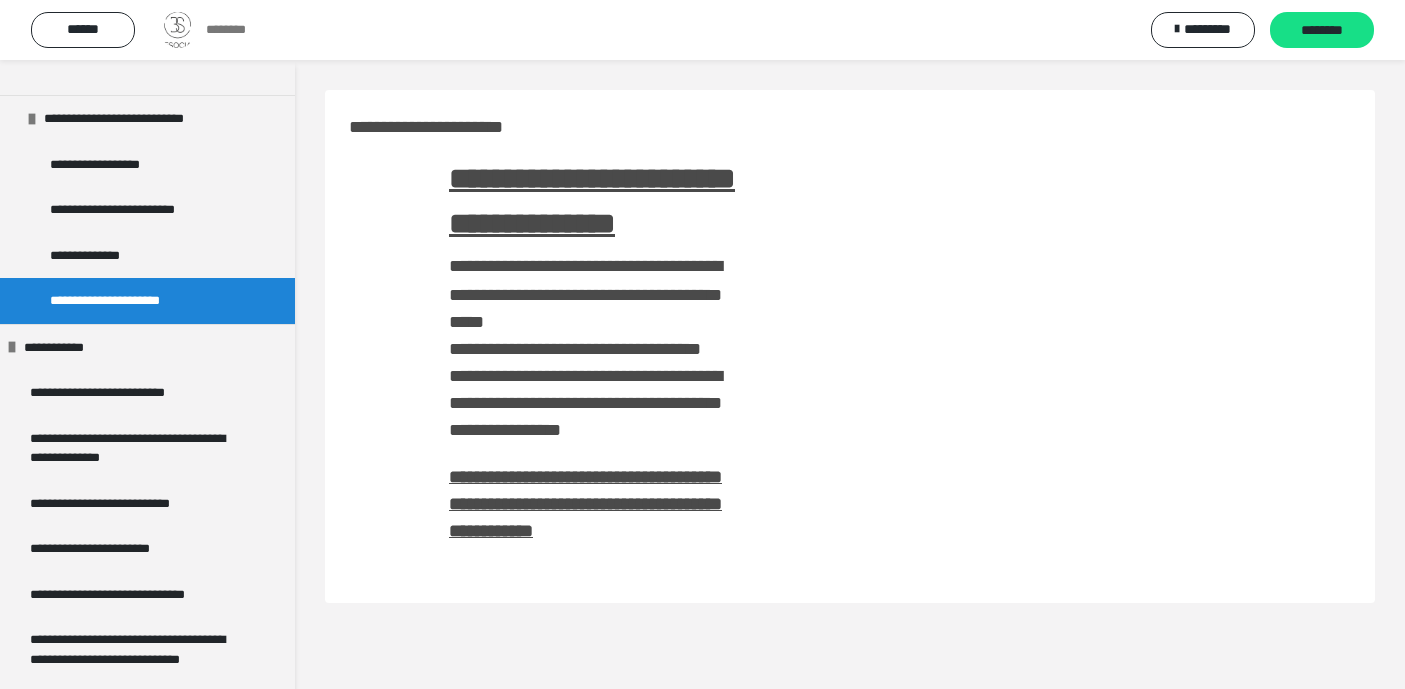 scroll, scrollTop: 220, scrollLeft: 0, axis: vertical 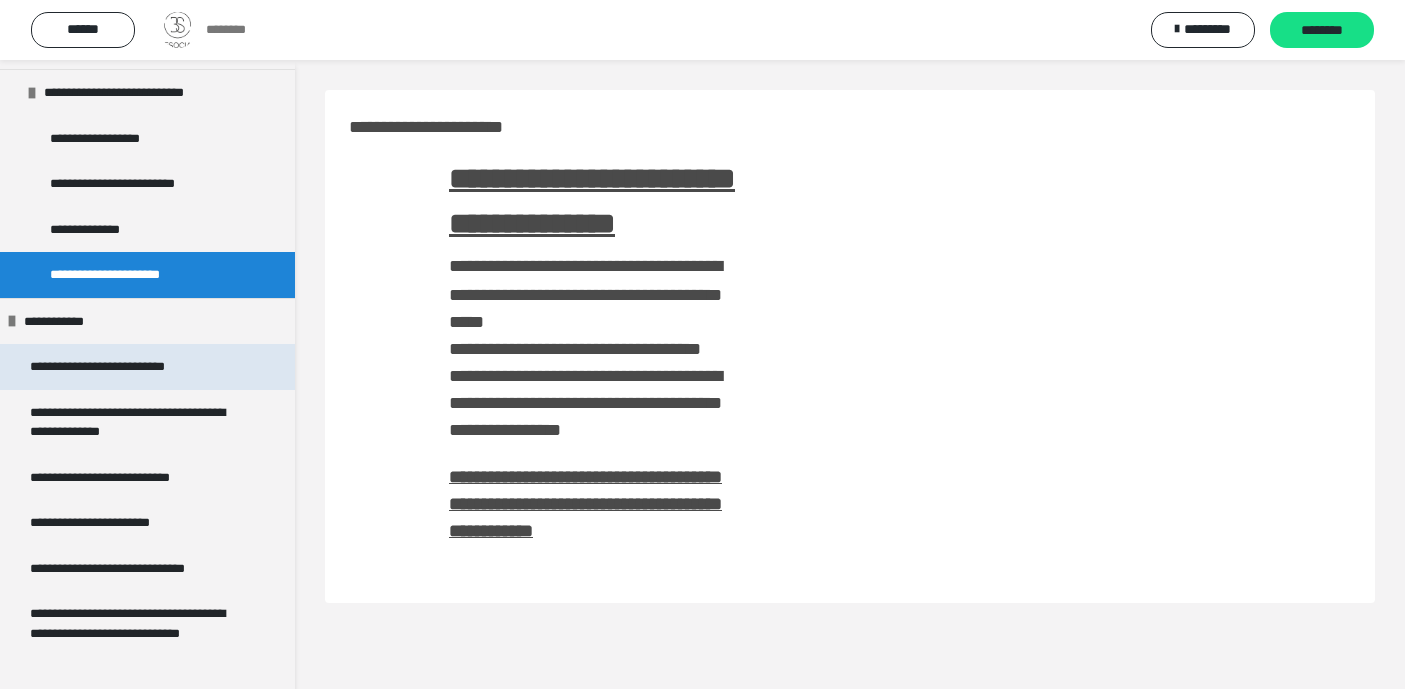 click on "**********" at bounding box center (128, 367) 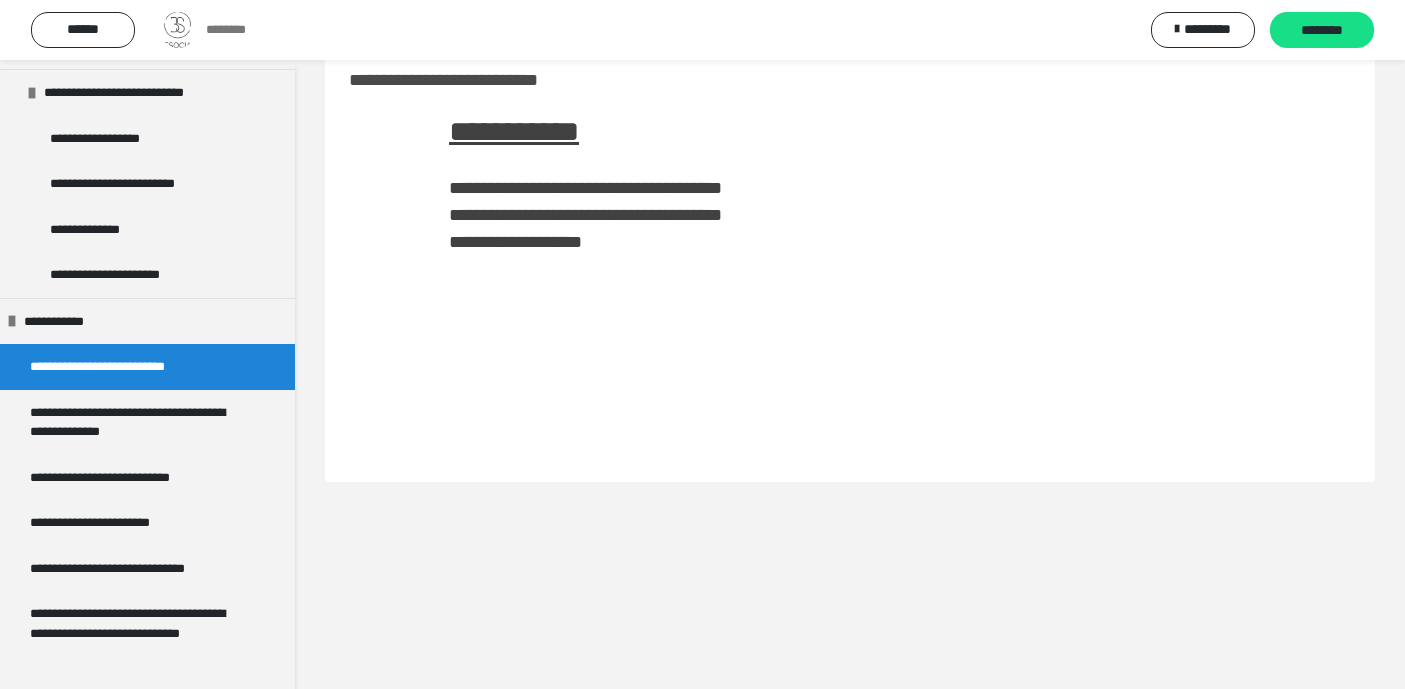 scroll, scrollTop: 60, scrollLeft: 0, axis: vertical 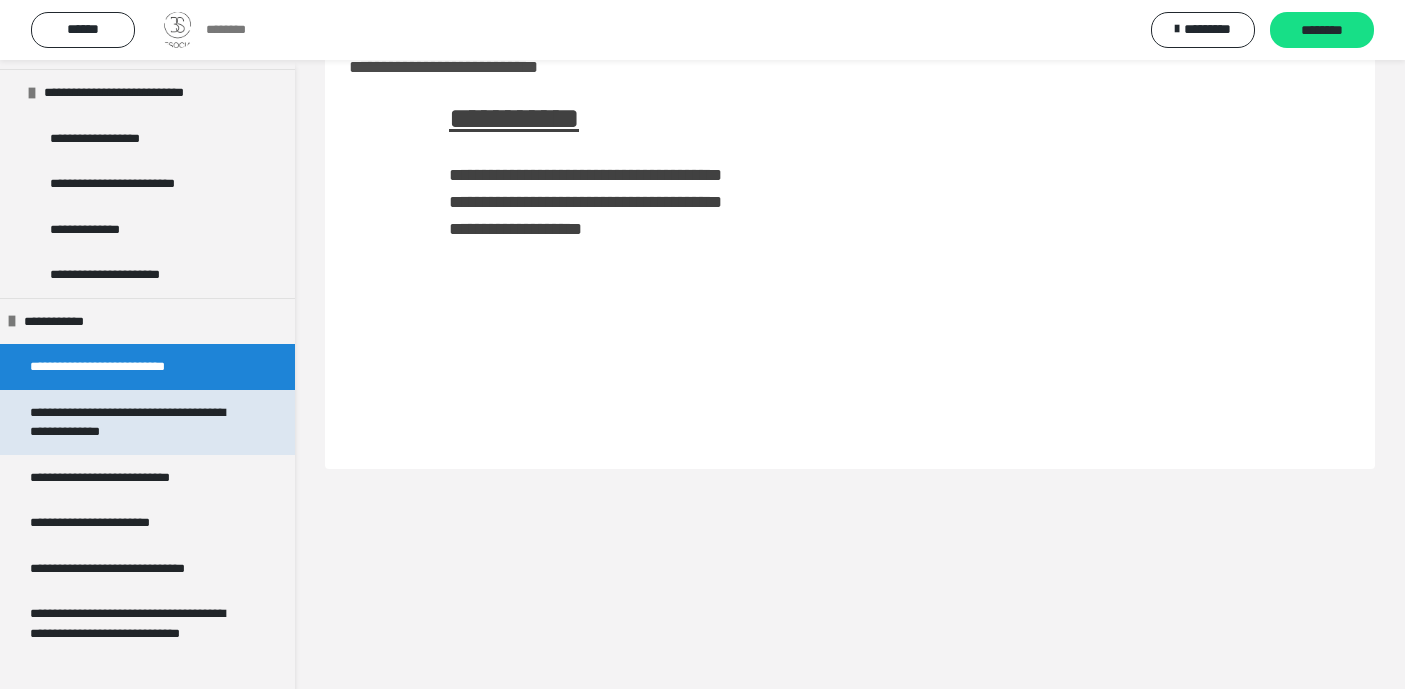 click on "**********" at bounding box center [132, 422] 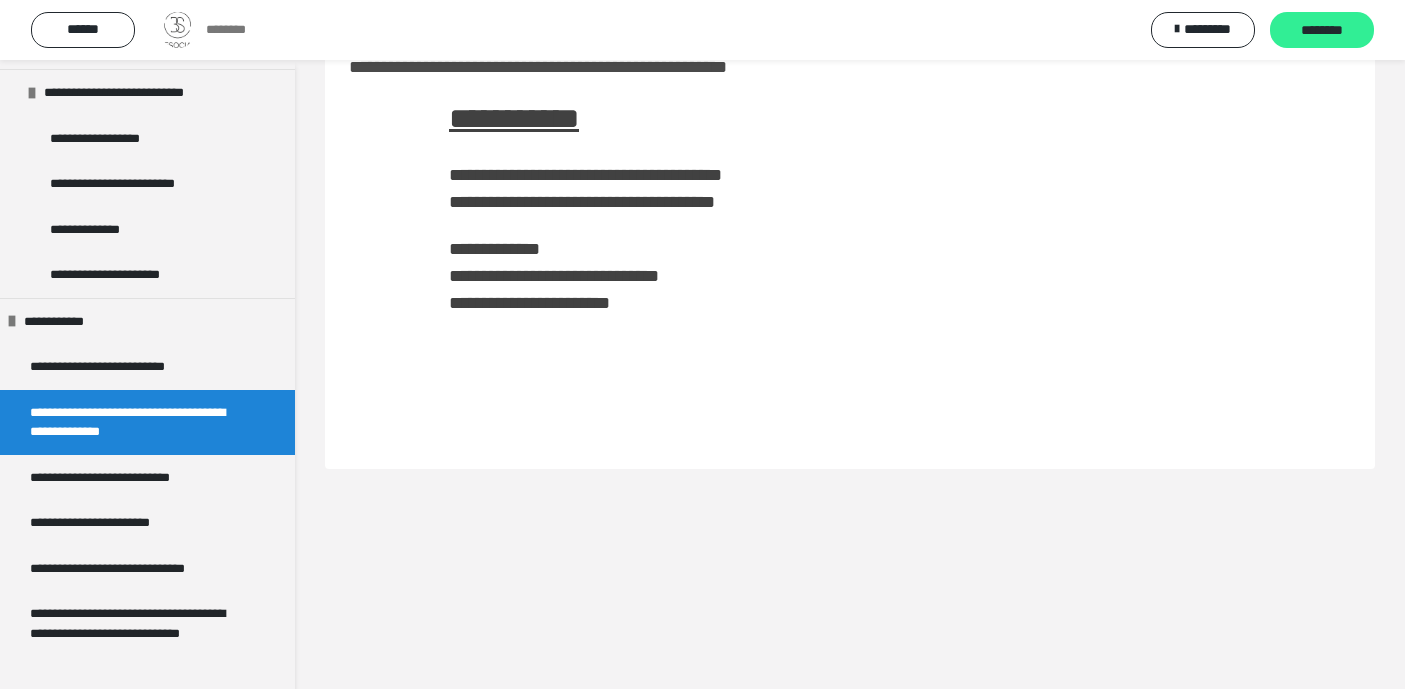 click on "********" at bounding box center (1322, 31) 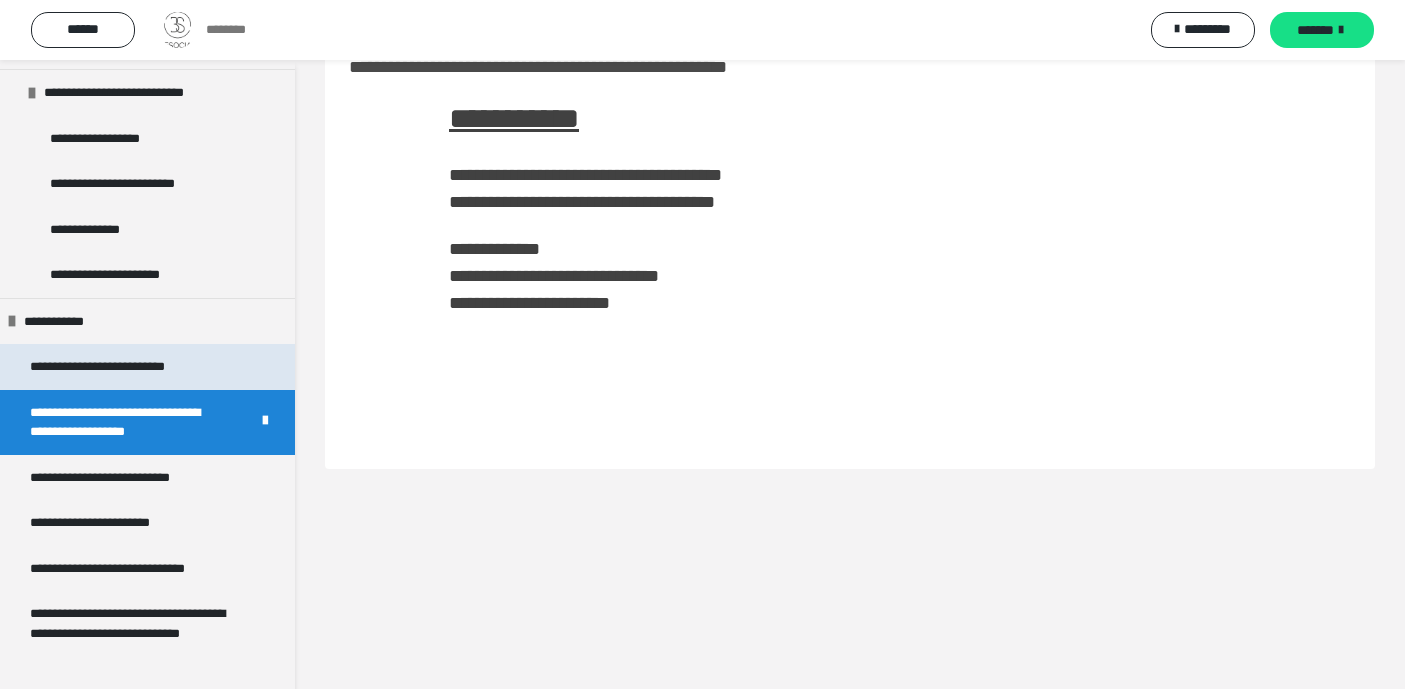 click on "**********" at bounding box center (128, 367) 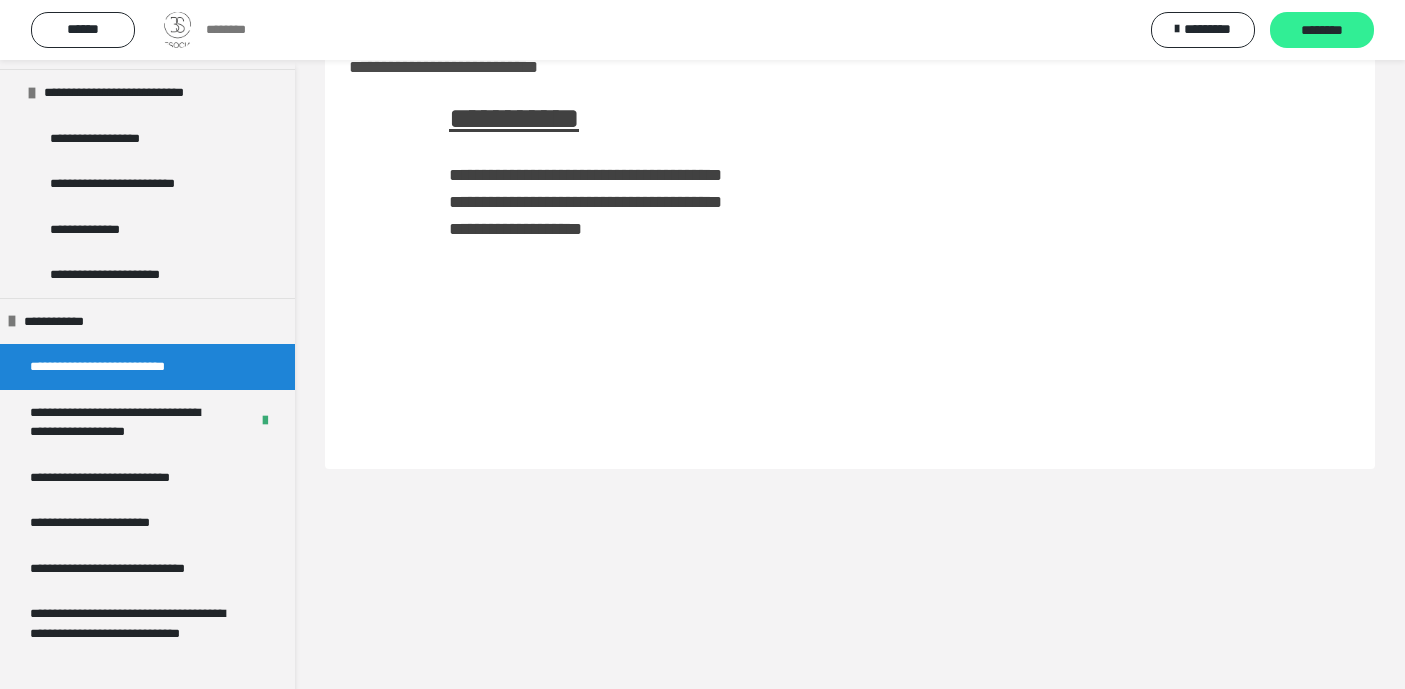 click on "********" at bounding box center (1322, 30) 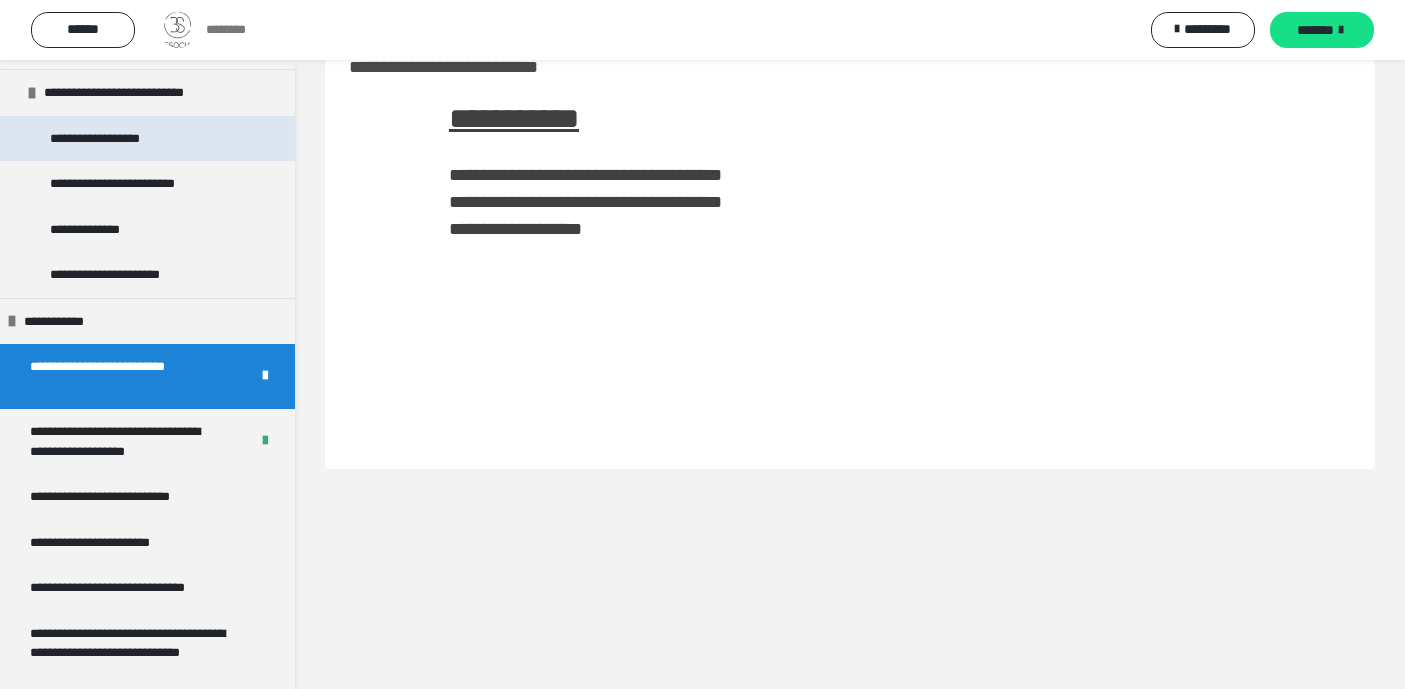 click on "**********" at bounding box center [122, 139] 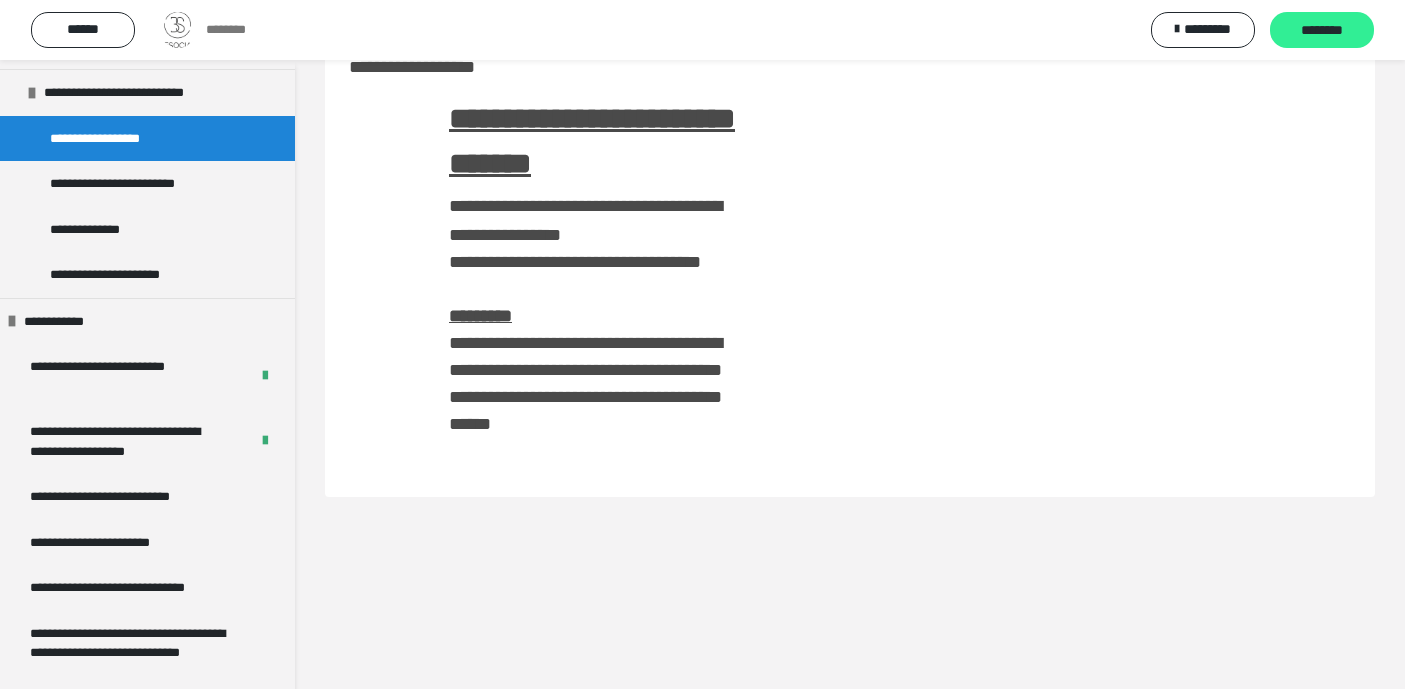 click on "********" at bounding box center (1322, 30) 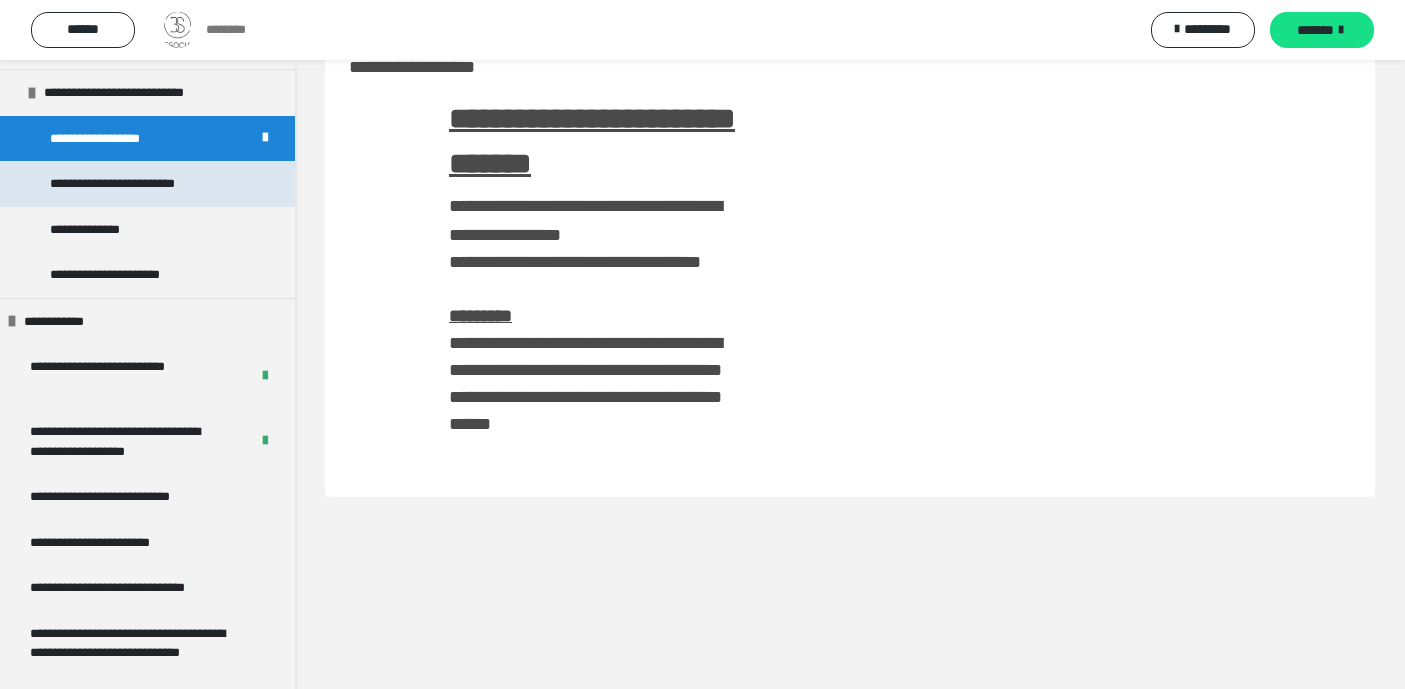 click on "**********" at bounding box center [127, 184] 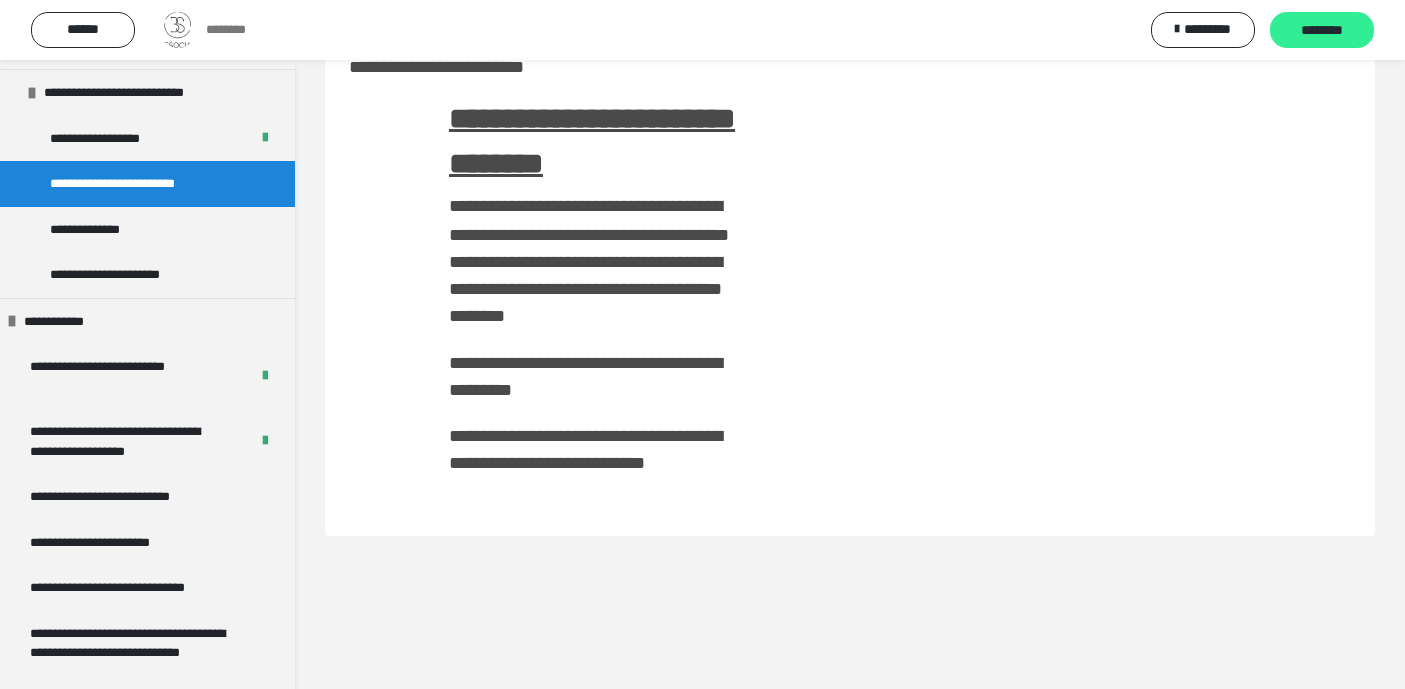 click on "********" at bounding box center (1322, 31) 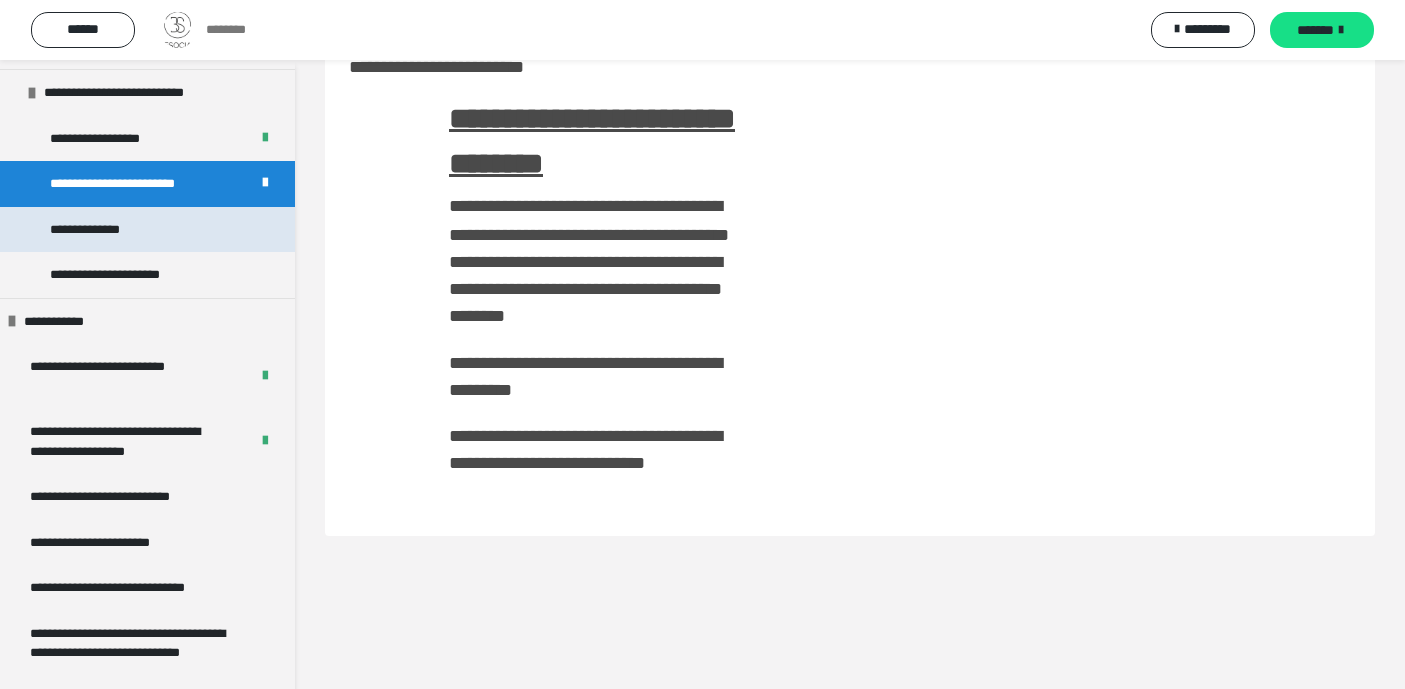 click on "**********" at bounding box center [100, 230] 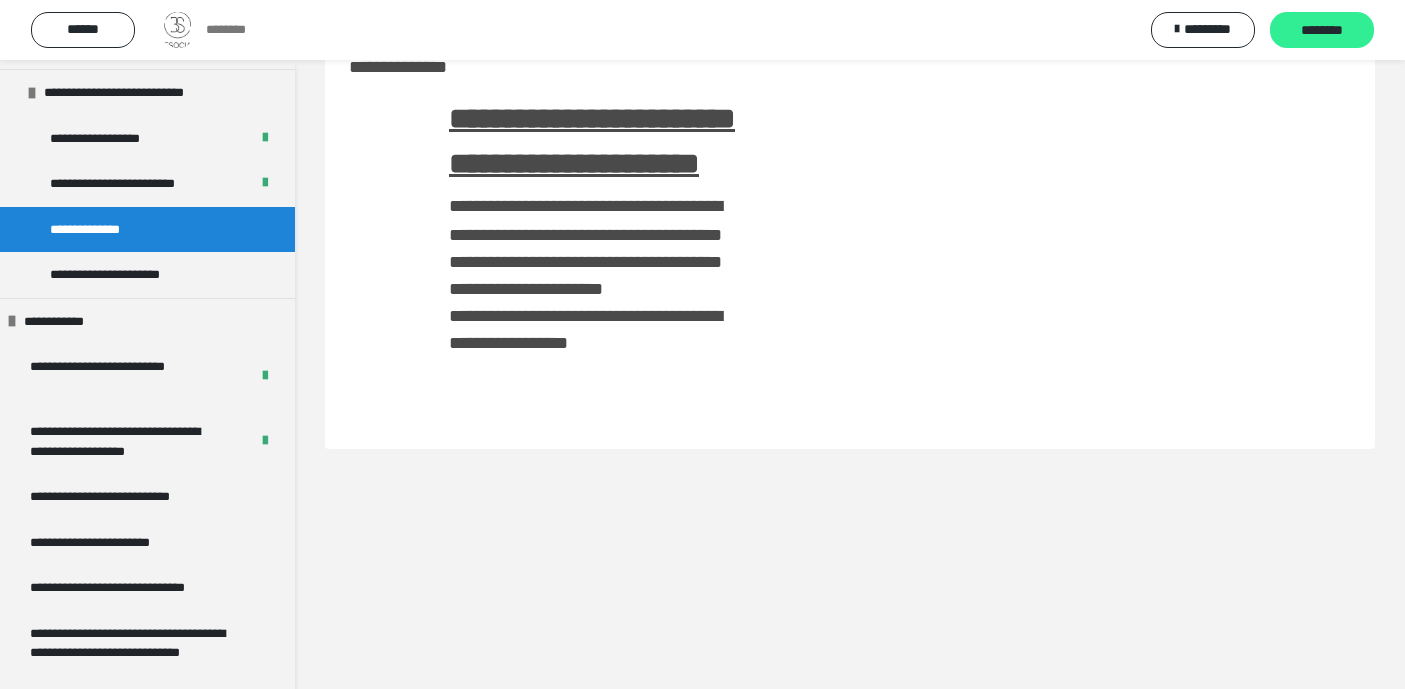 click on "********" at bounding box center [1322, 30] 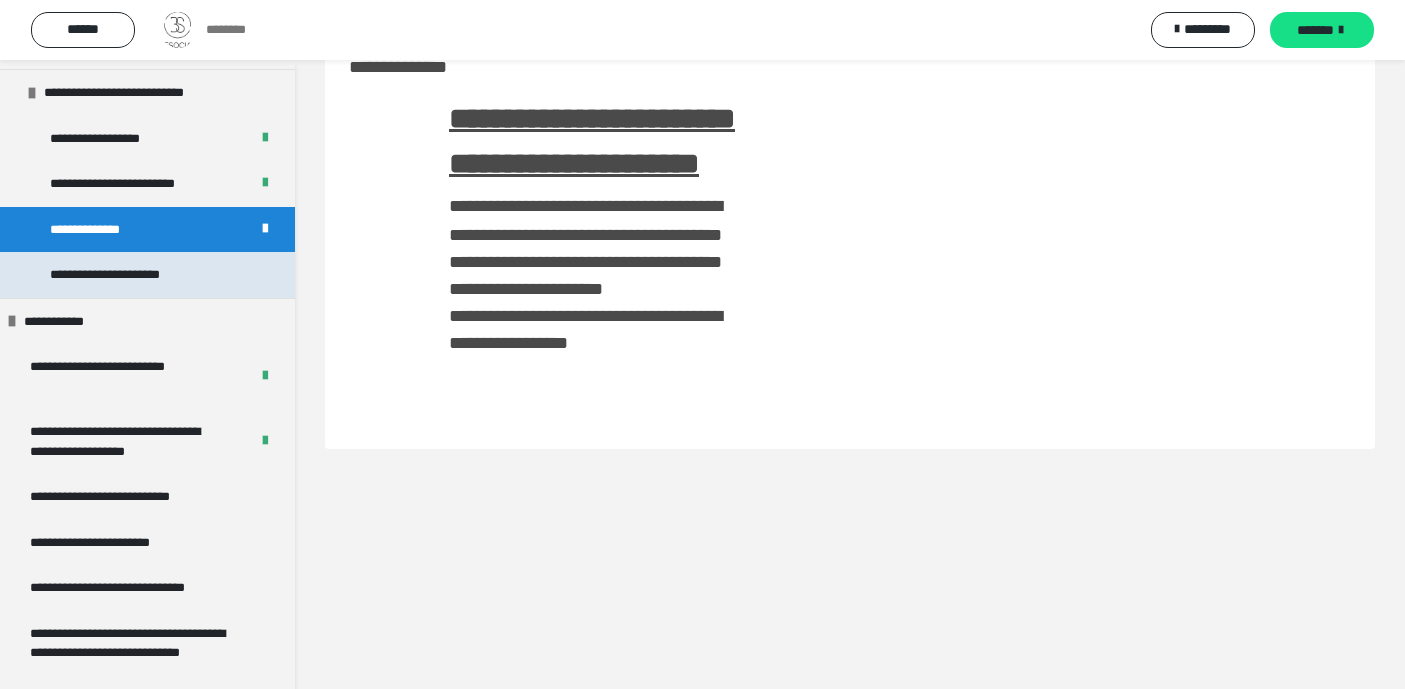 click on "**********" at bounding box center (125, 275) 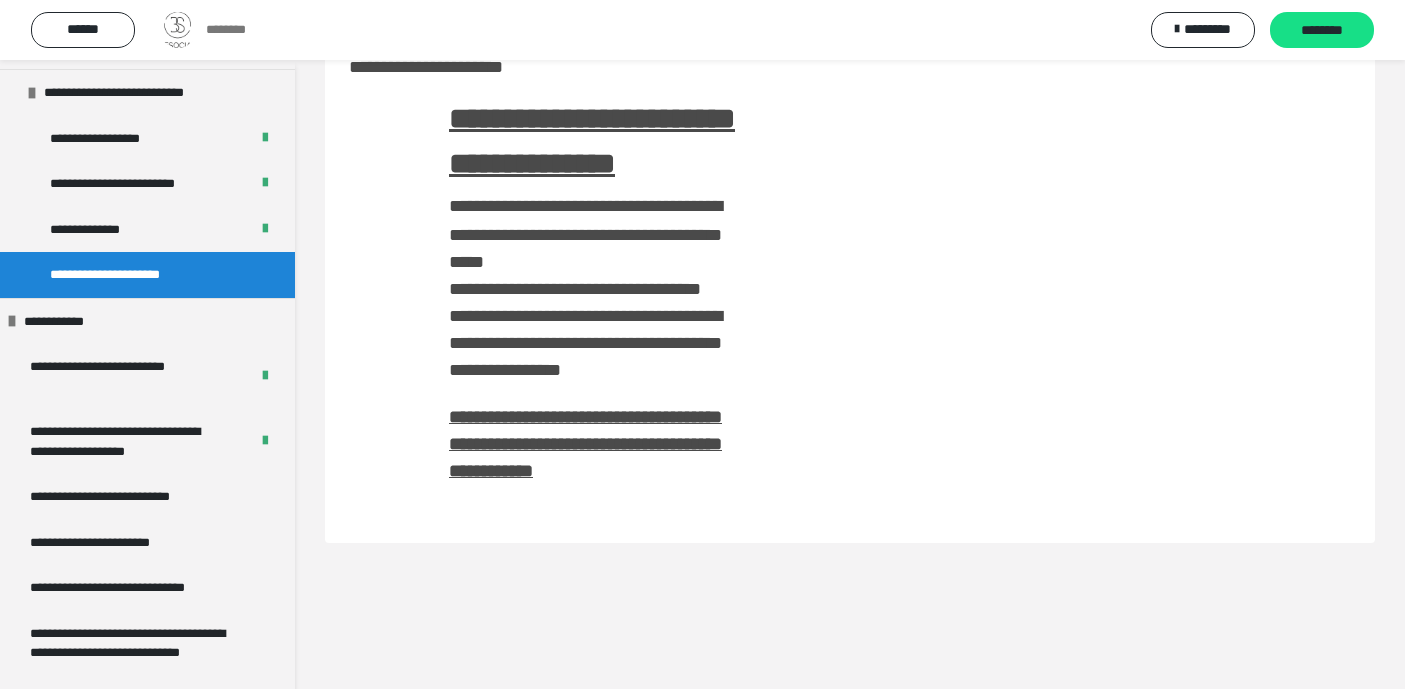 click on "****** ******** ********* ********" at bounding box center (702, 30) 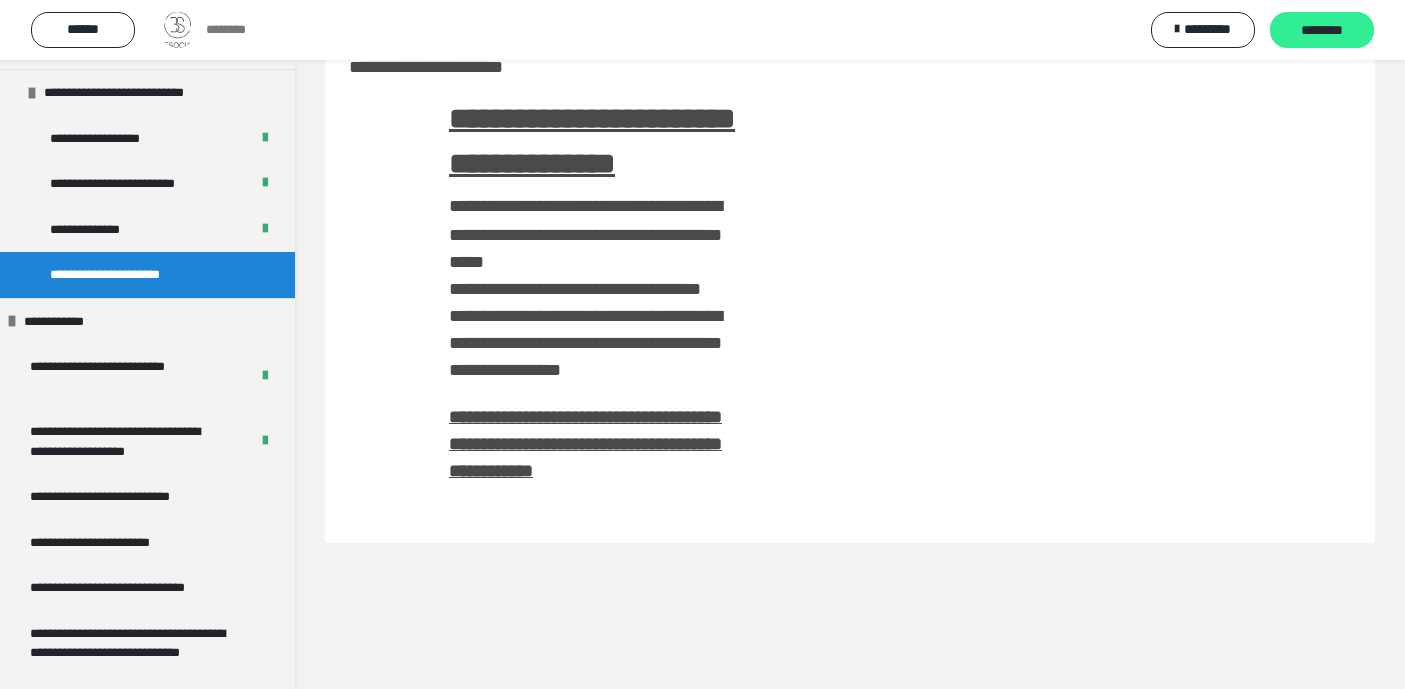 click on "********" at bounding box center [1322, 31] 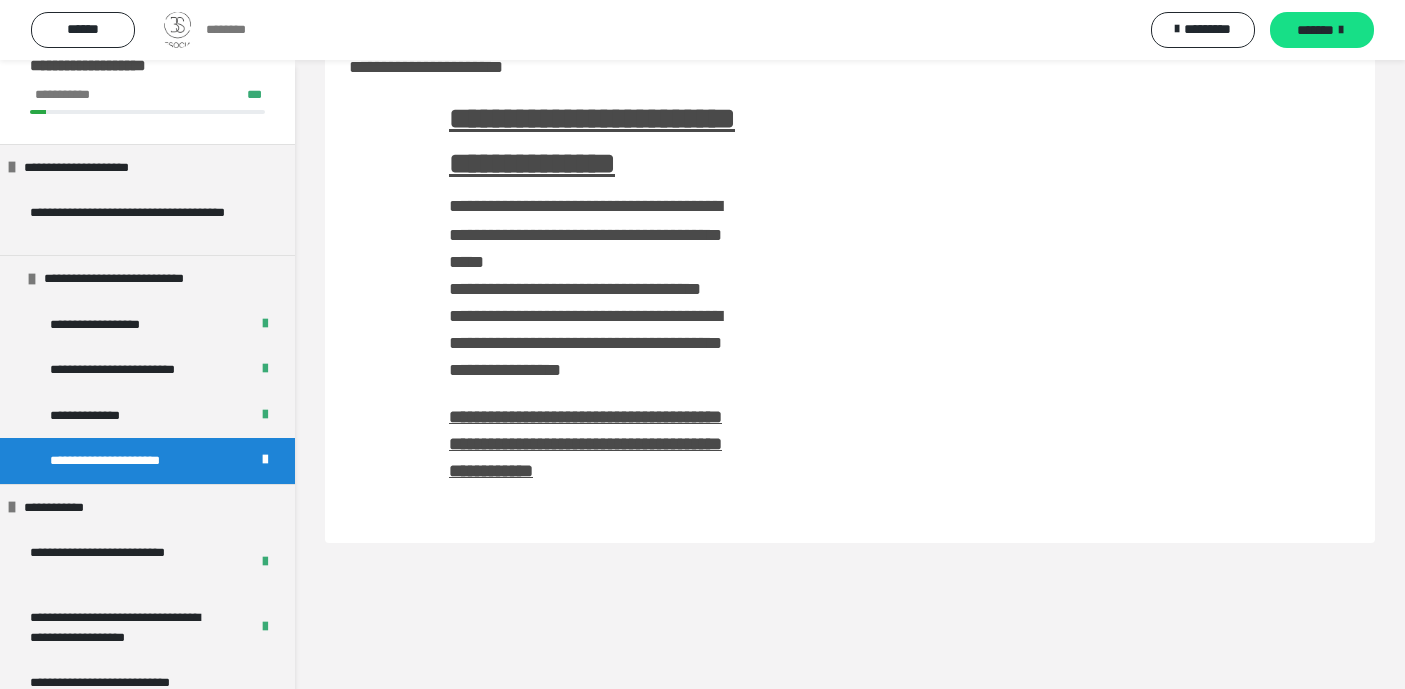scroll, scrollTop: 18, scrollLeft: 0, axis: vertical 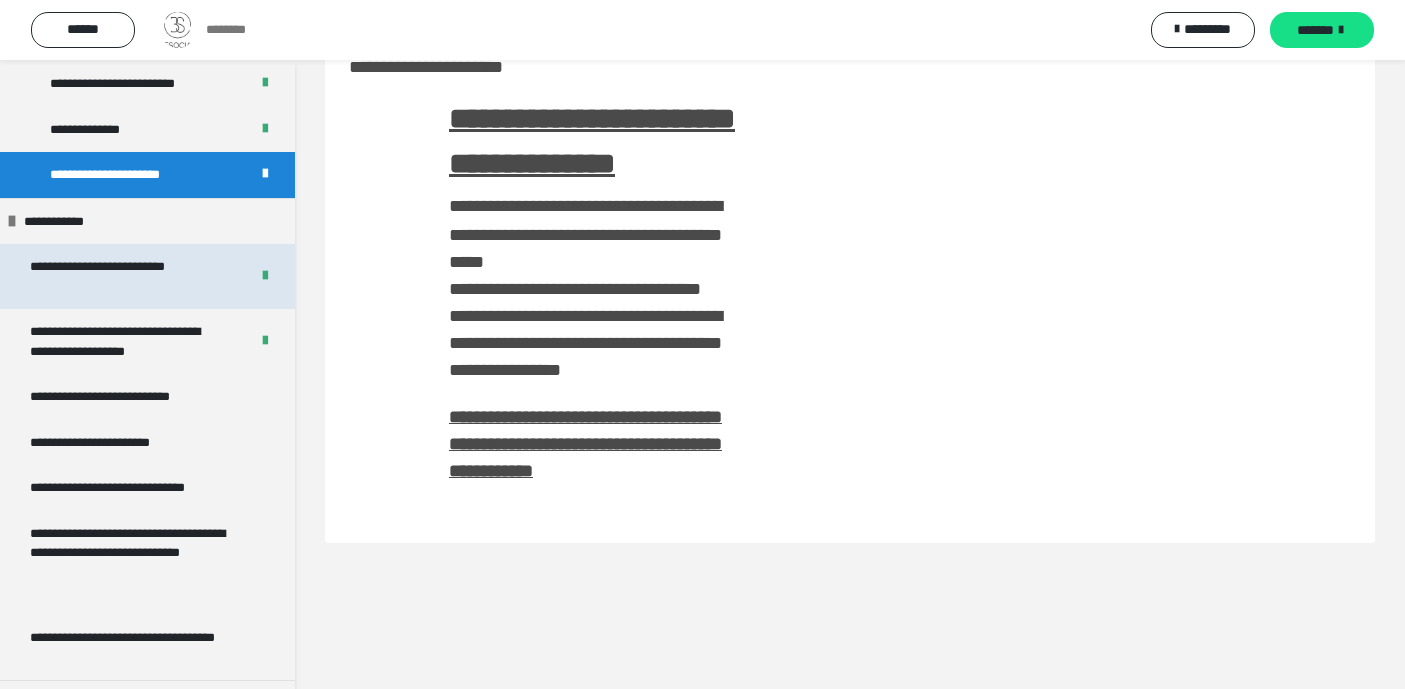 click on "**********" at bounding box center [124, 276] 